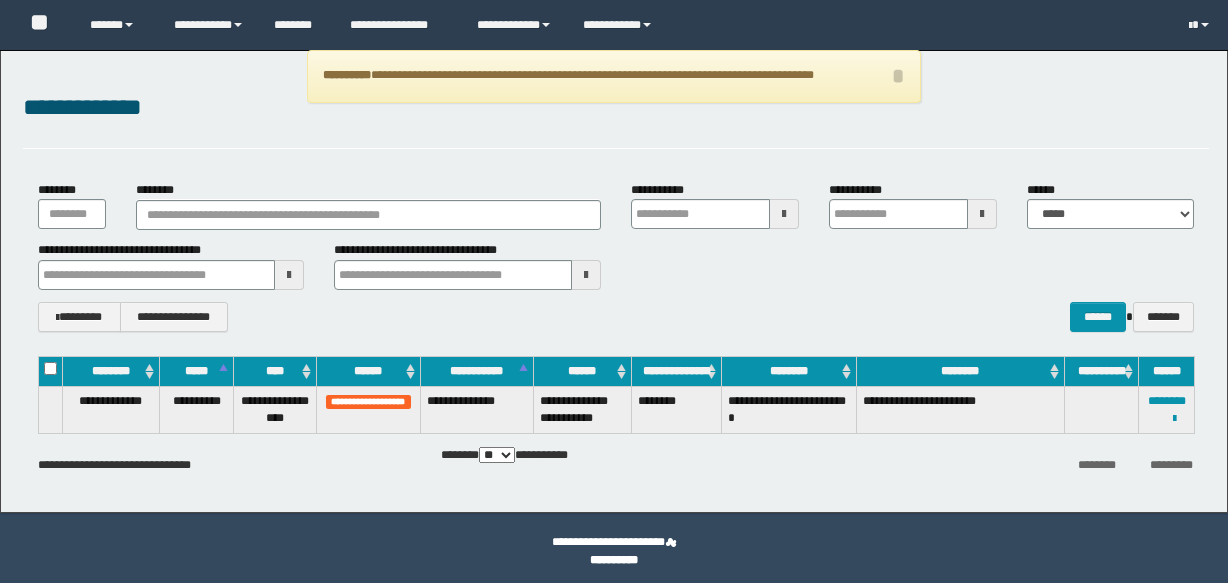 scroll, scrollTop: 0, scrollLeft: 0, axis: both 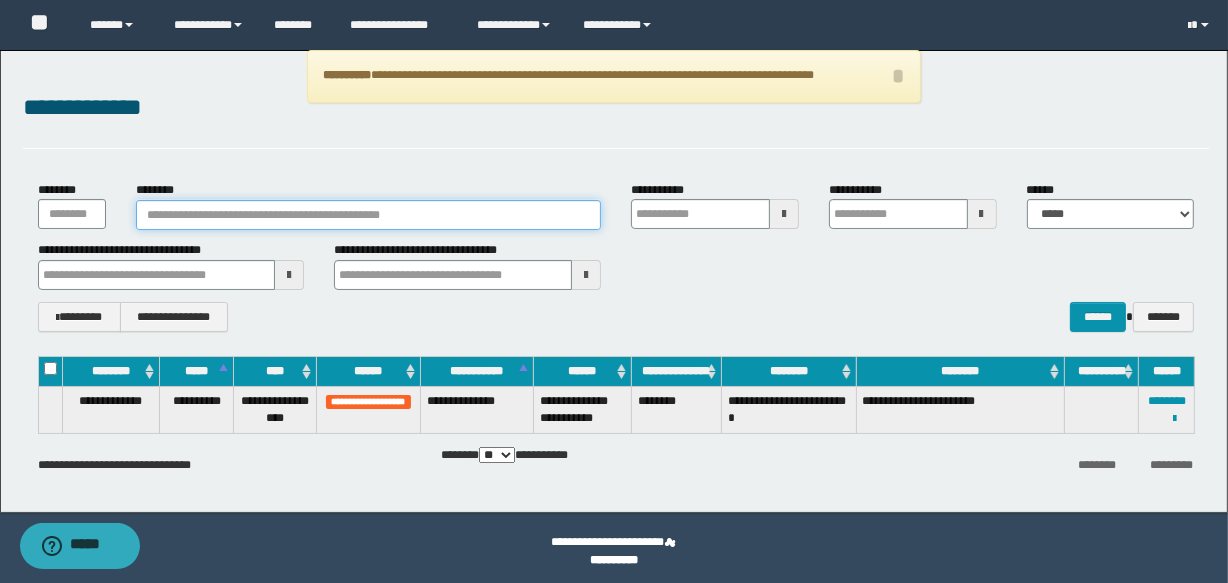 paste on "**********" 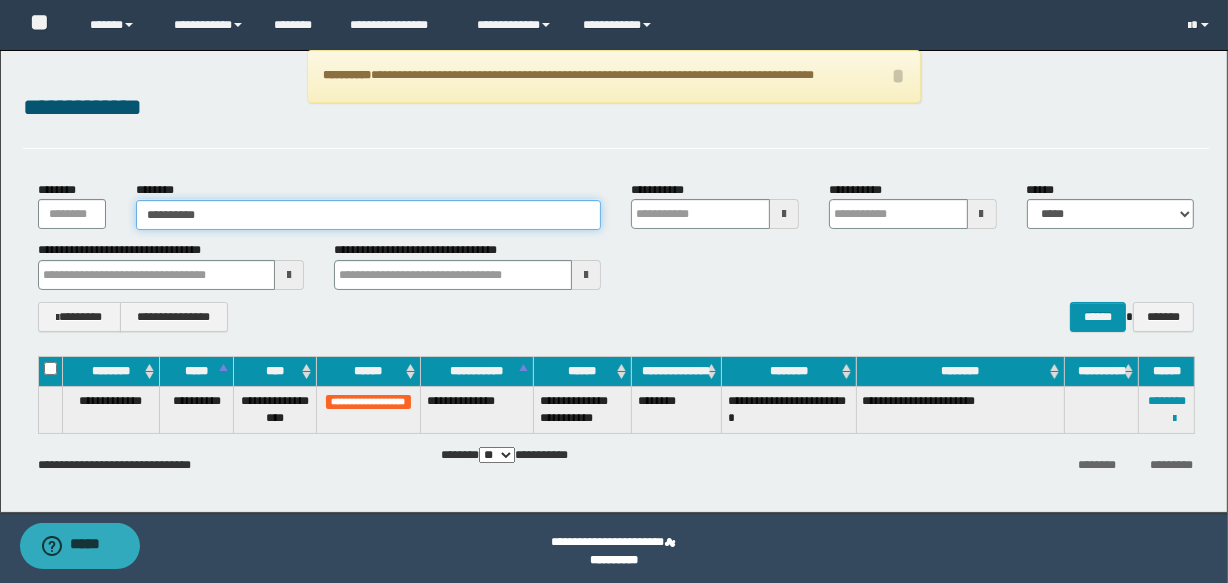 type on "**********" 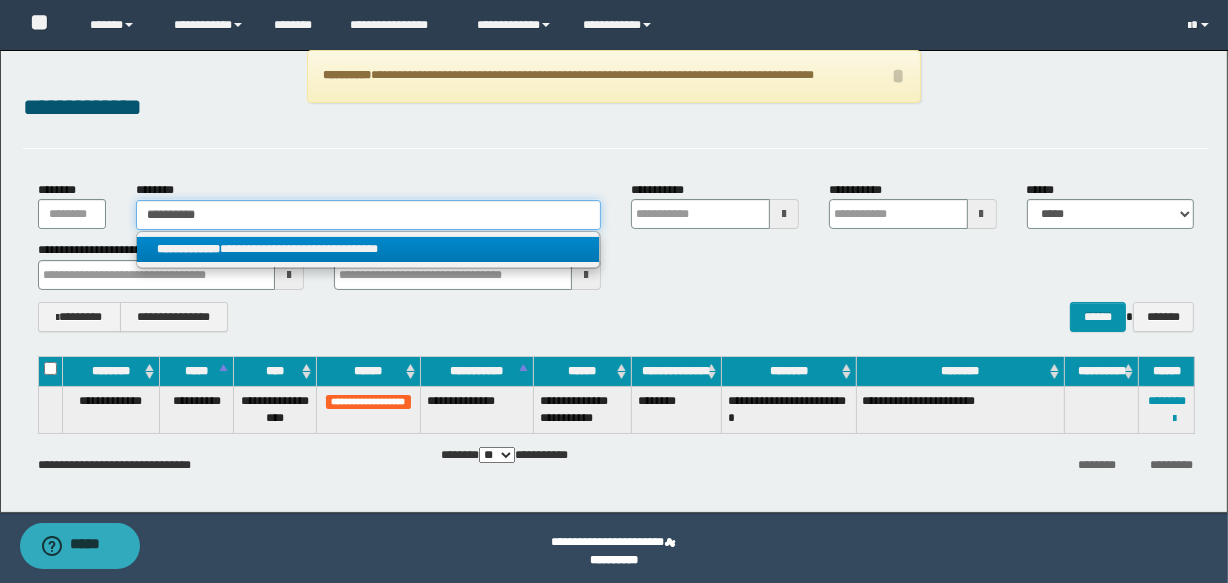 type on "**********" 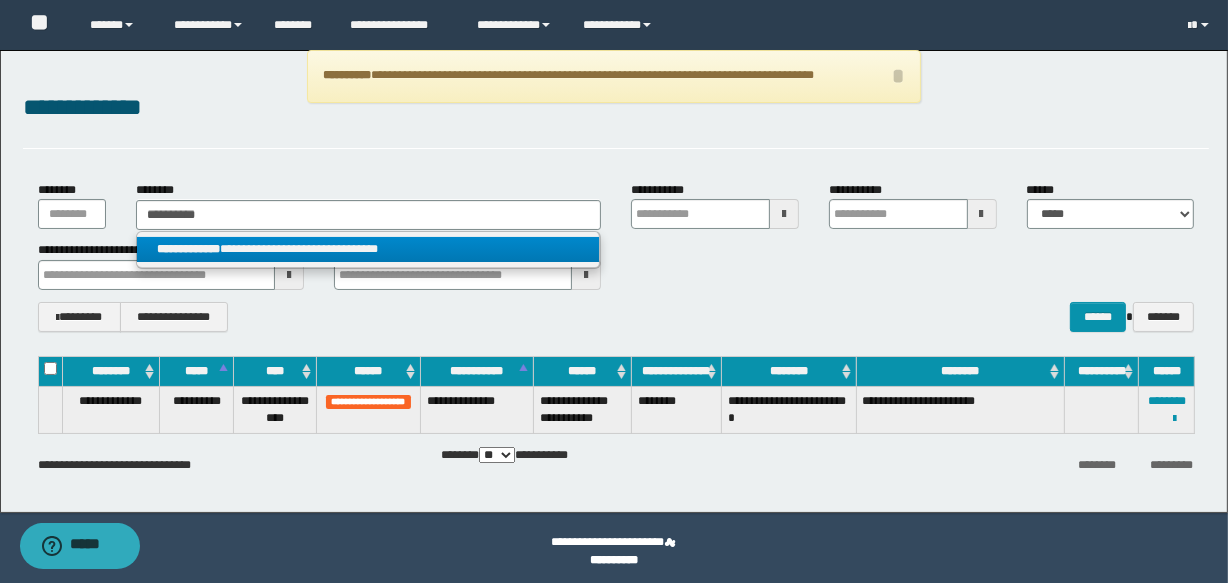 click on "**********" at bounding box center [368, 249] 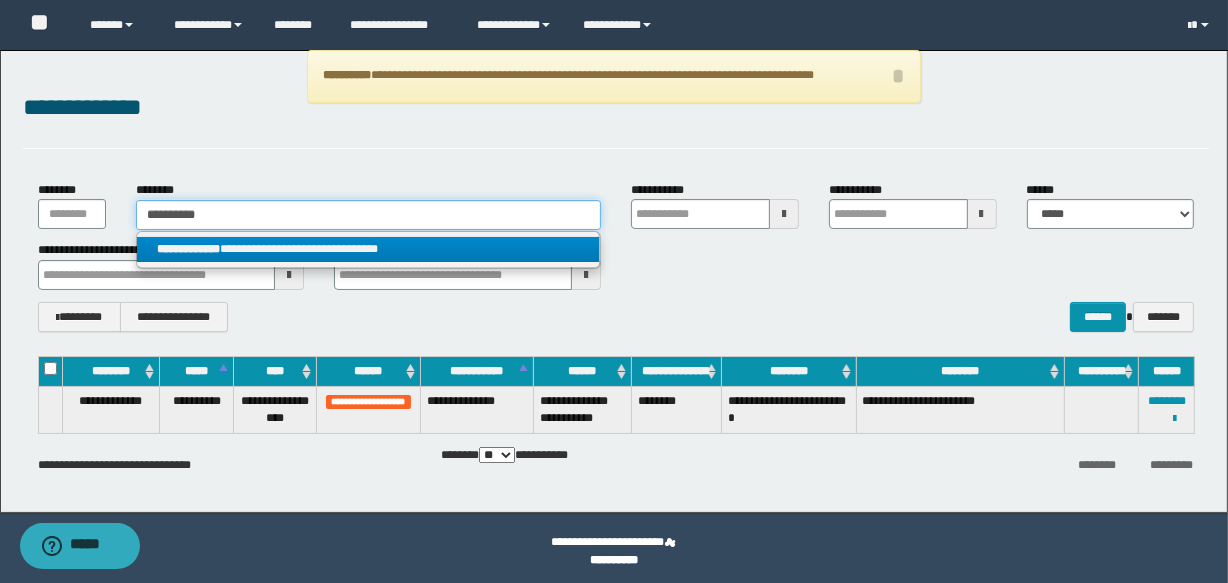 type 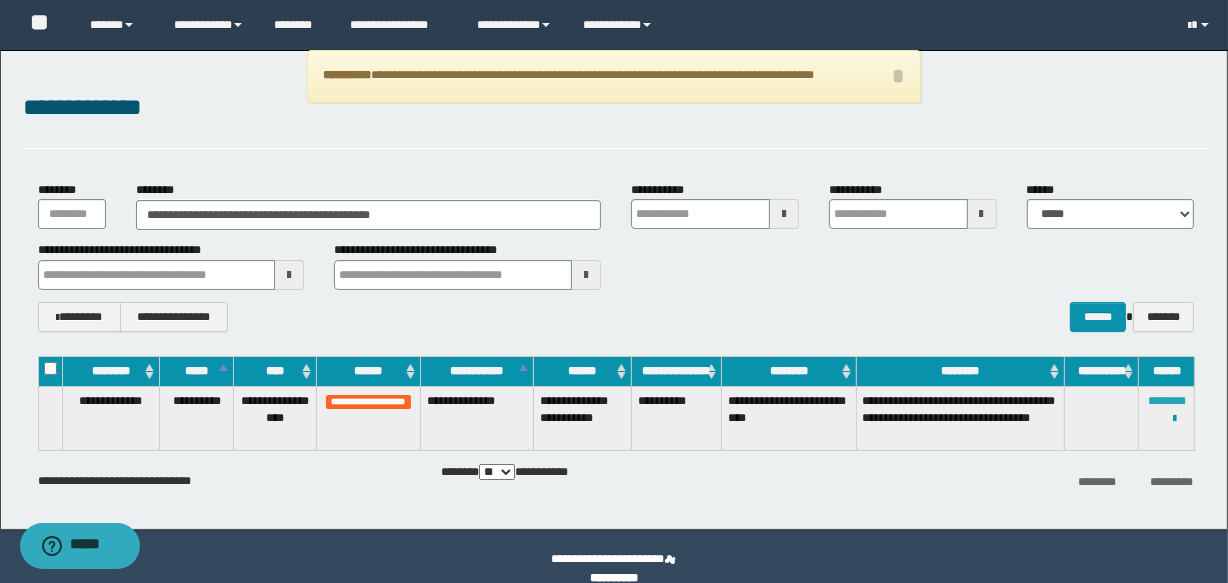 click on "********" at bounding box center (1167, 401) 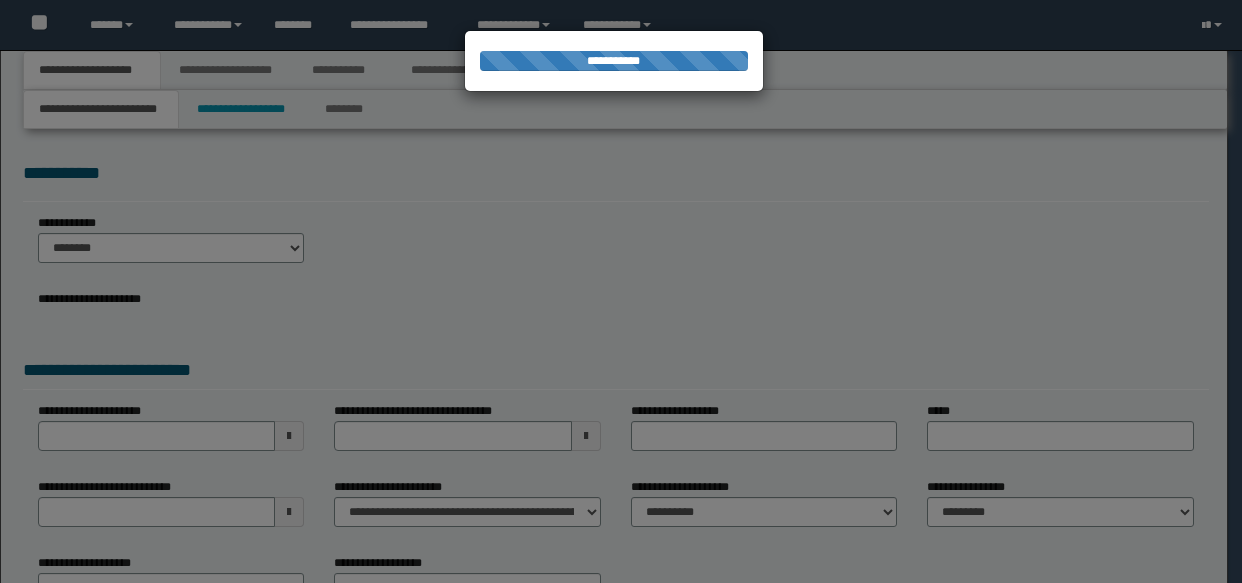 scroll, scrollTop: 0, scrollLeft: 0, axis: both 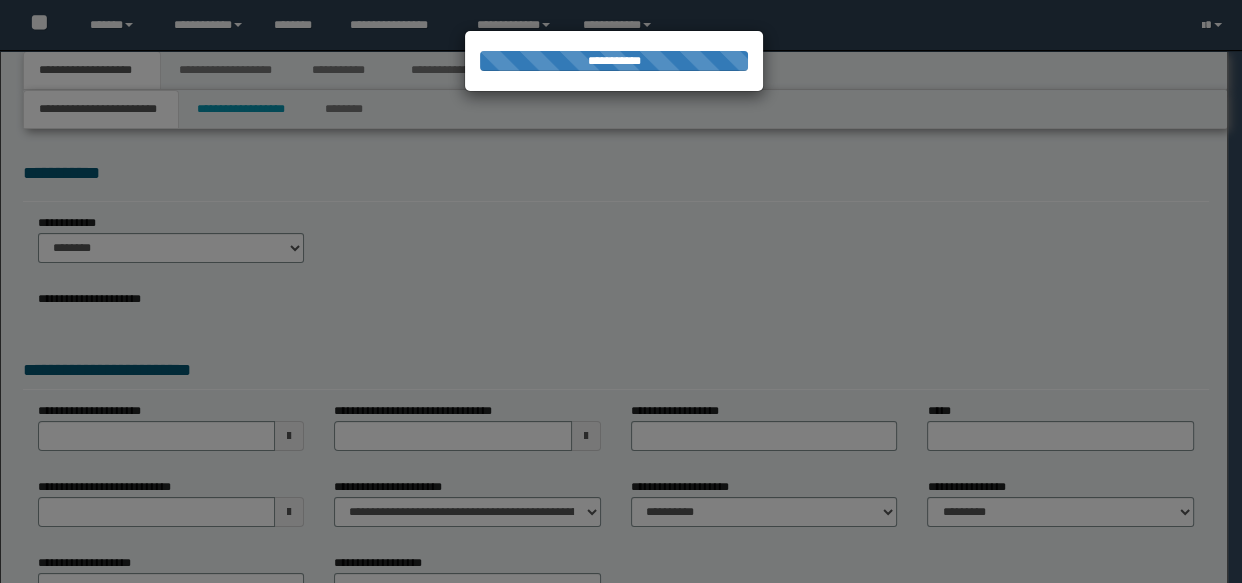 select on "*" 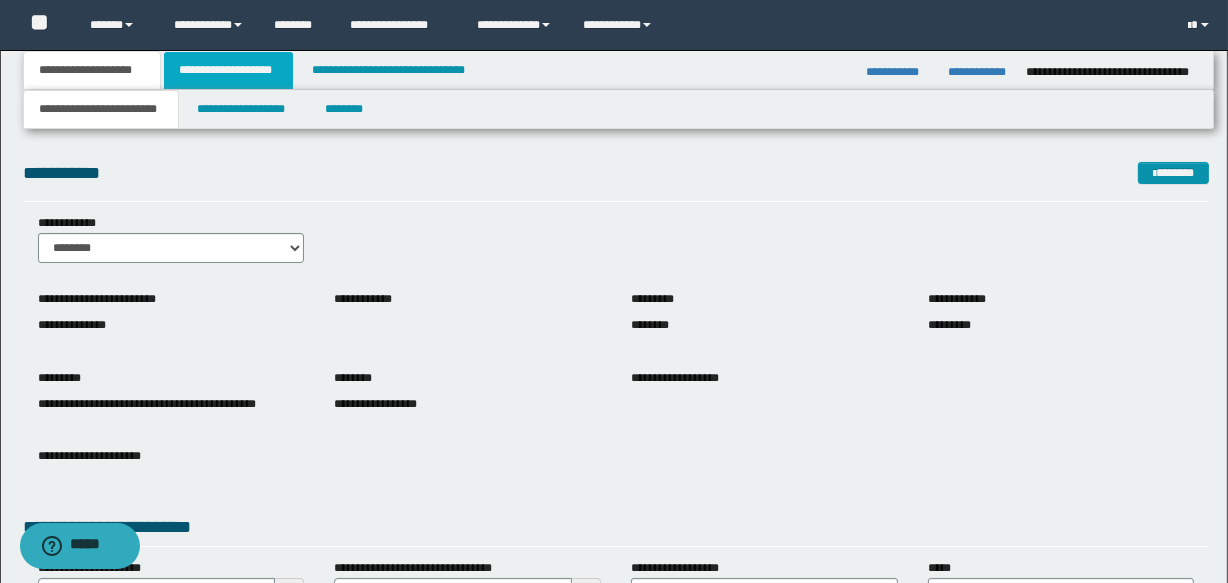click on "**********" at bounding box center (228, 70) 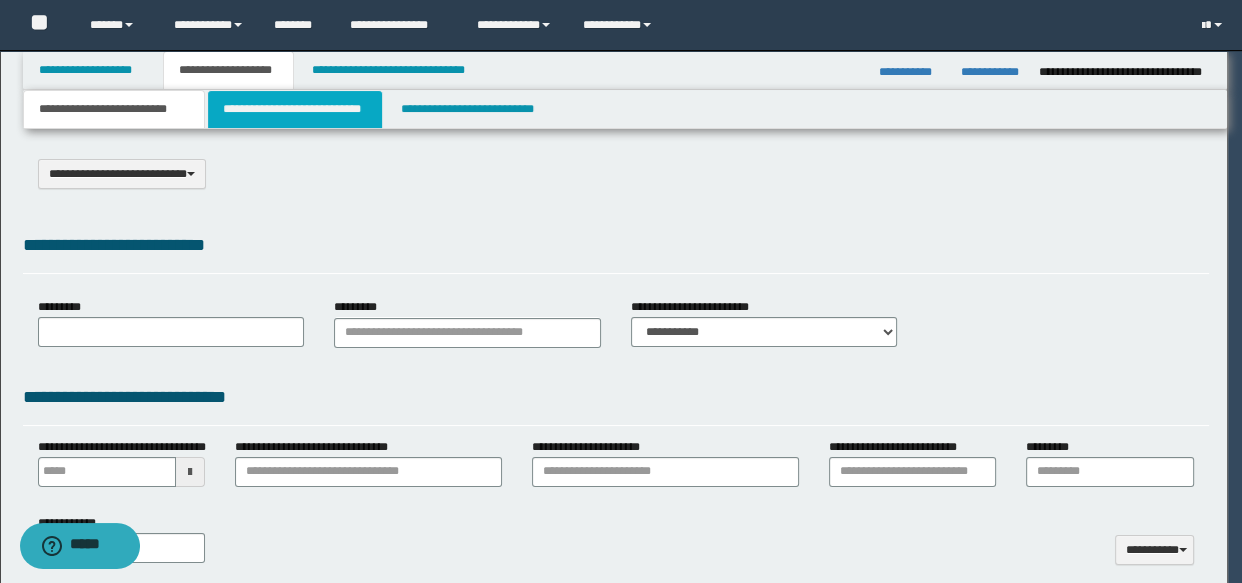 select on "*" 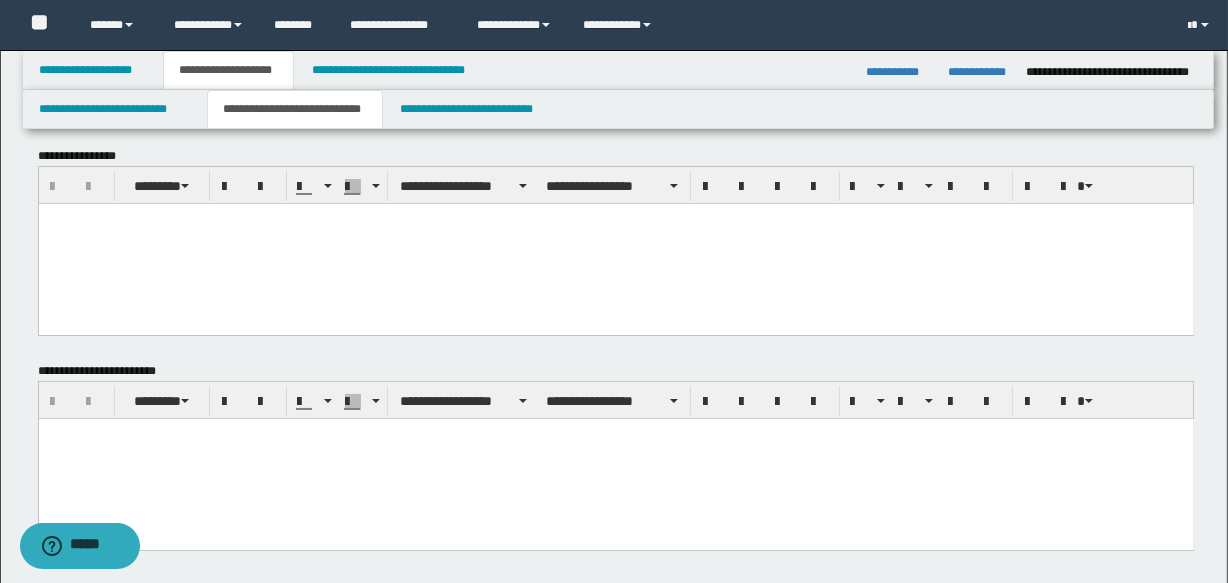 scroll, scrollTop: 181, scrollLeft: 0, axis: vertical 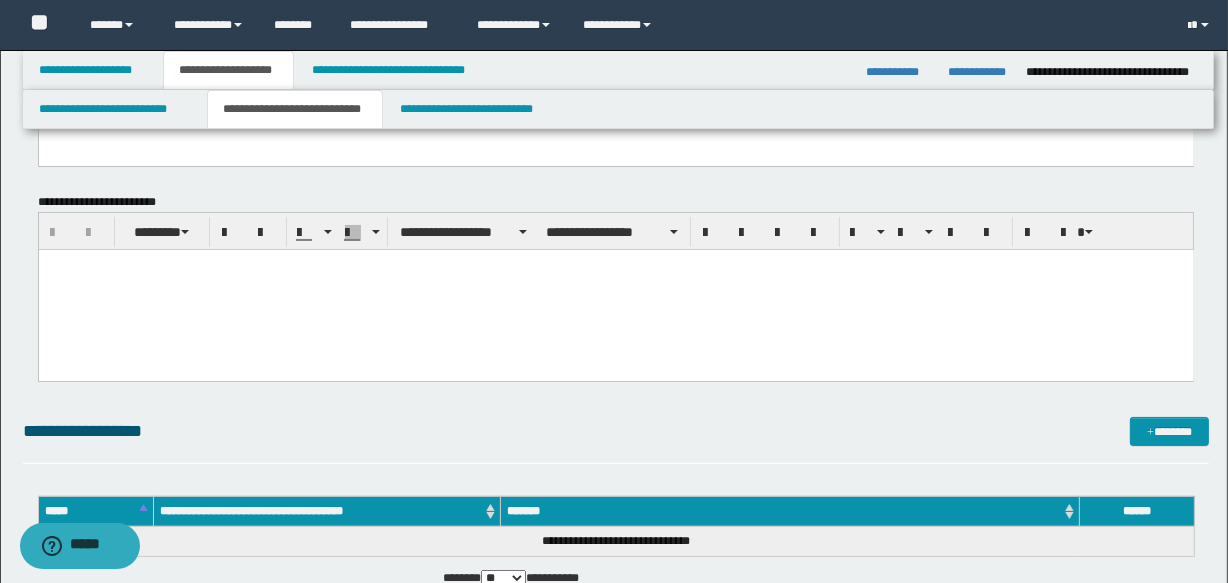 click at bounding box center (615, 290) 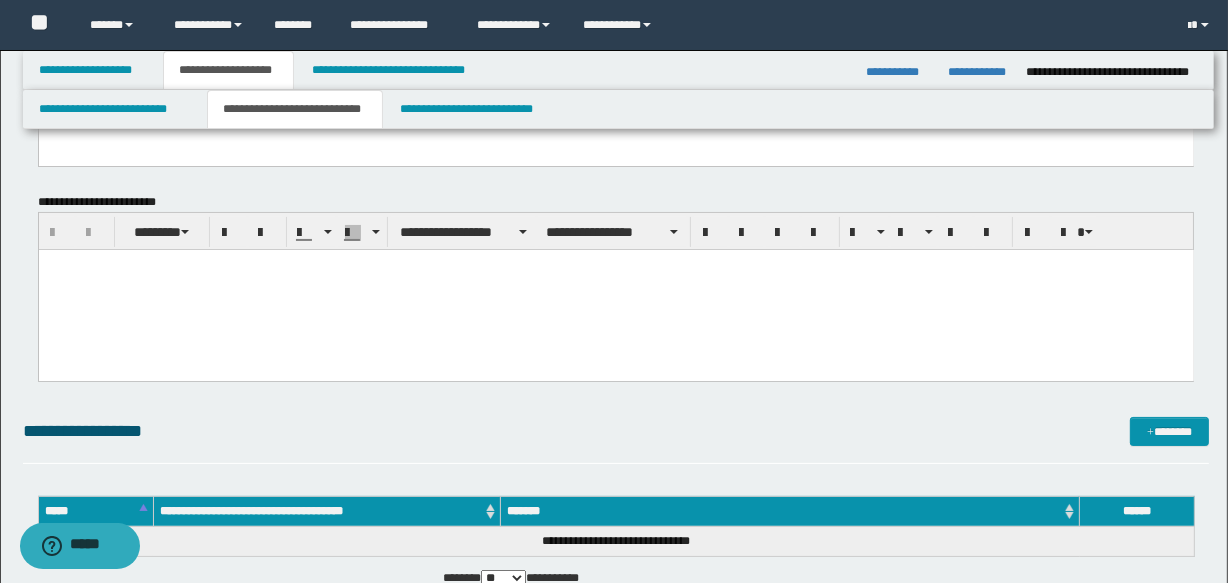 paste 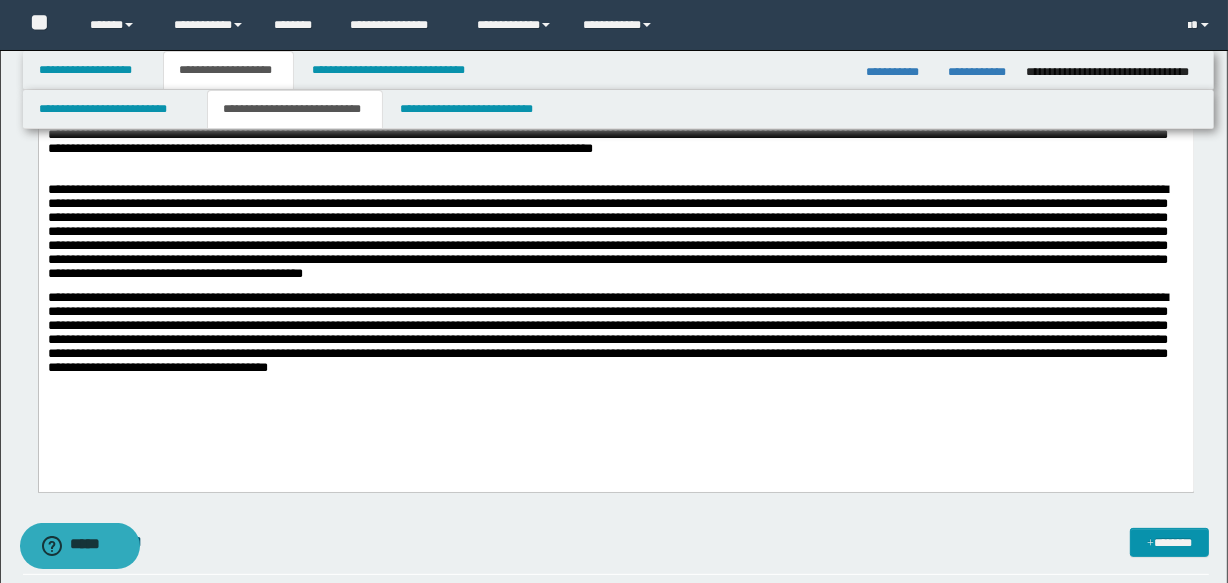 scroll, scrollTop: 363, scrollLeft: 0, axis: vertical 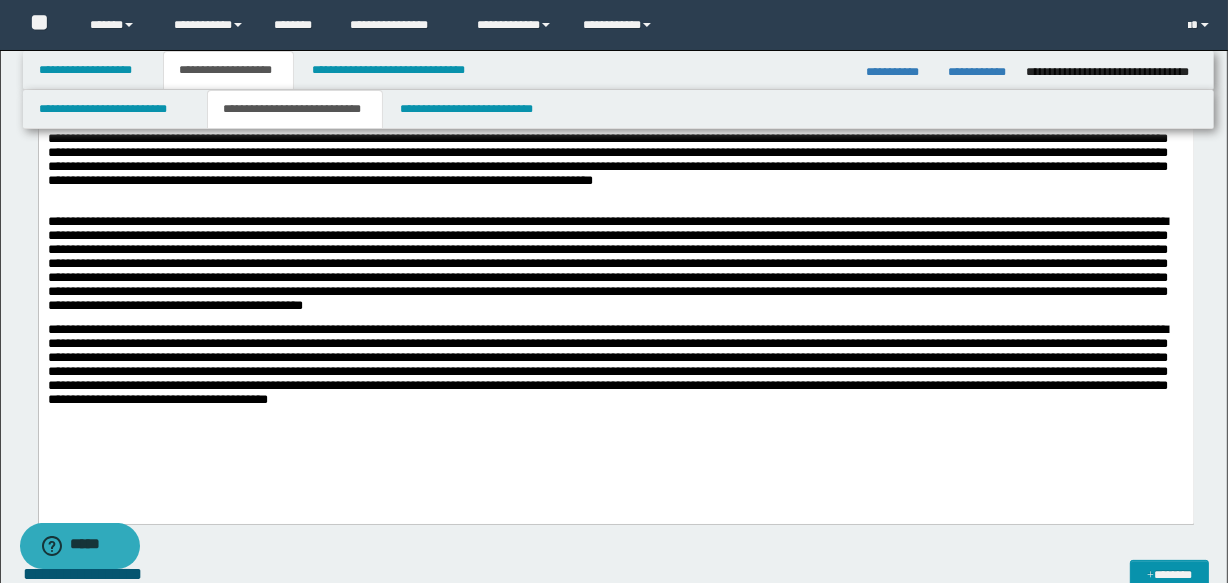 drag, startPoint x: 407, startPoint y: 344, endPoint x: 172, endPoint y: 224, distance: 263.8655 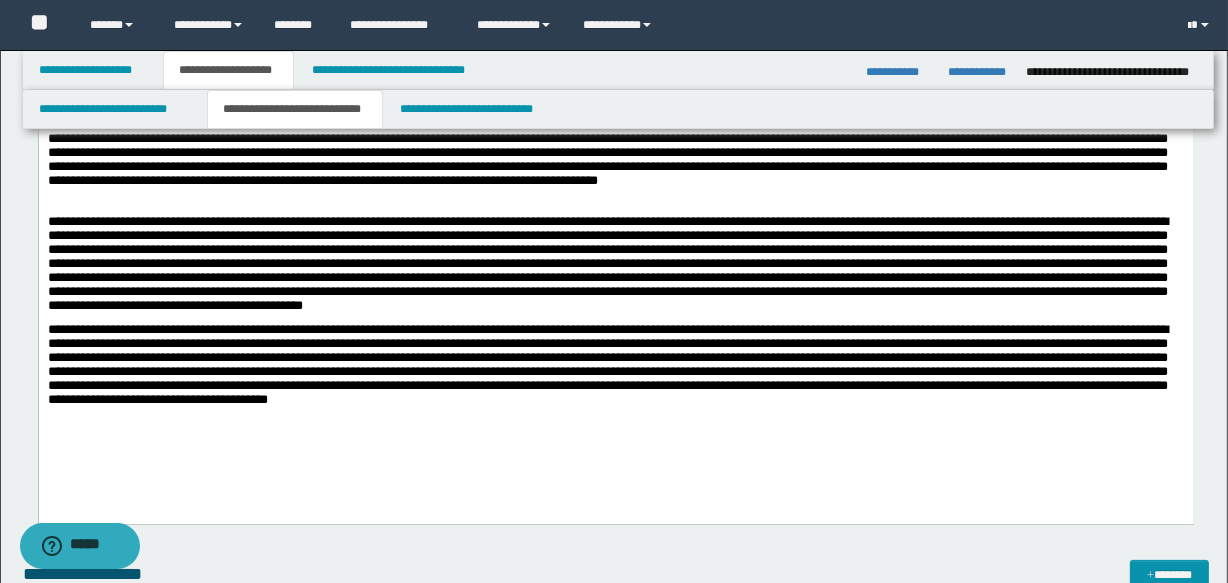 drag, startPoint x: 94, startPoint y: 233, endPoint x: 62, endPoint y: 247, distance: 34.928497 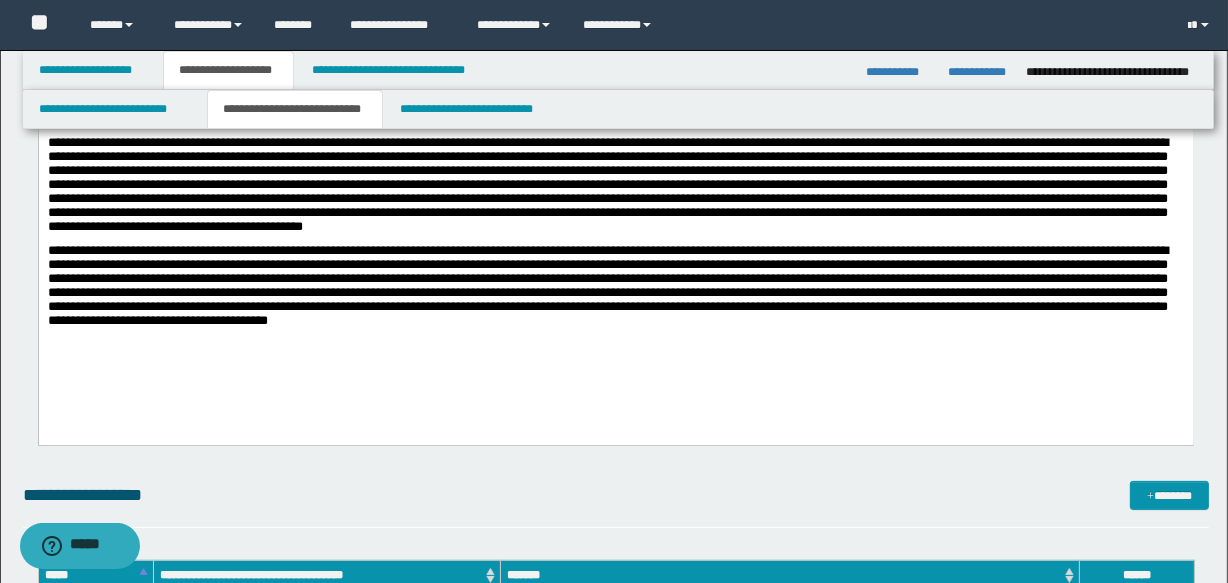 scroll, scrollTop: 545, scrollLeft: 0, axis: vertical 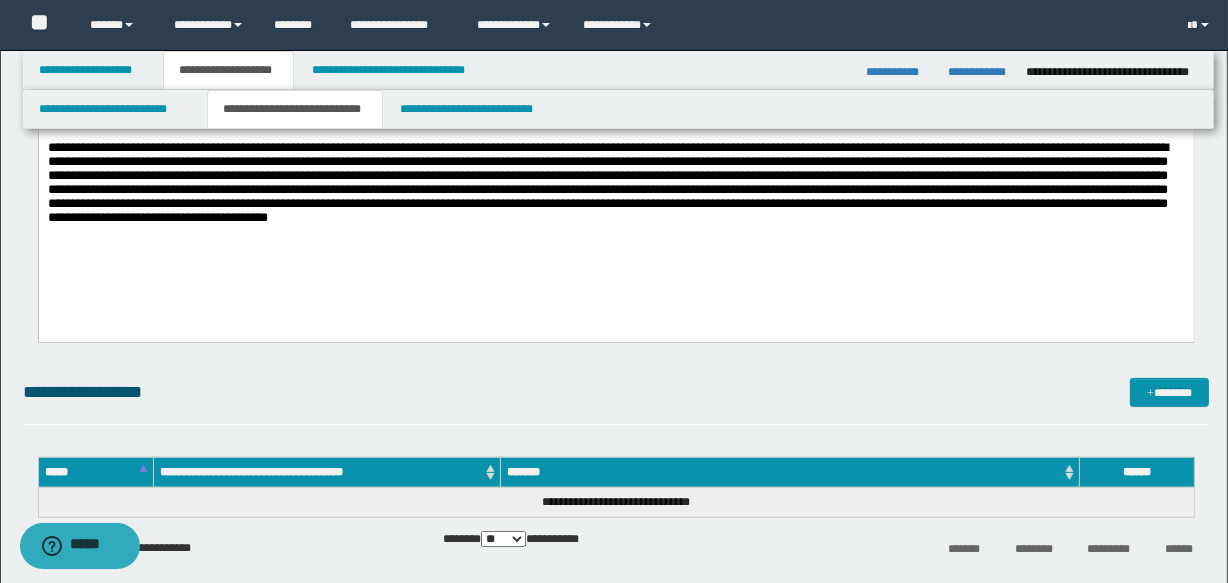click at bounding box center (615, 188) 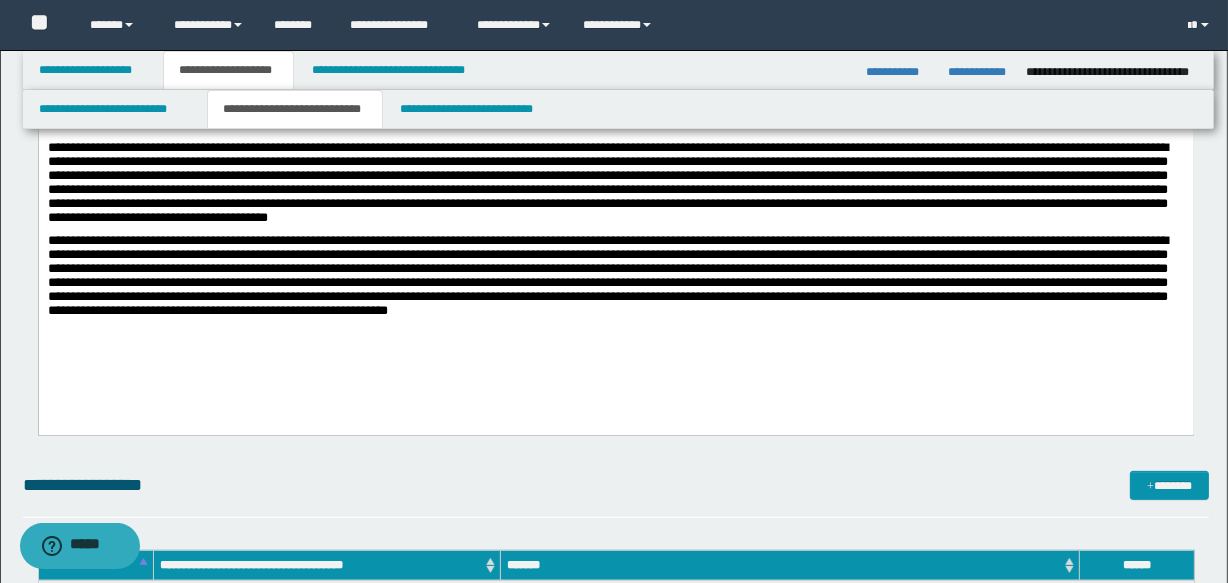 click at bounding box center [615, 136] 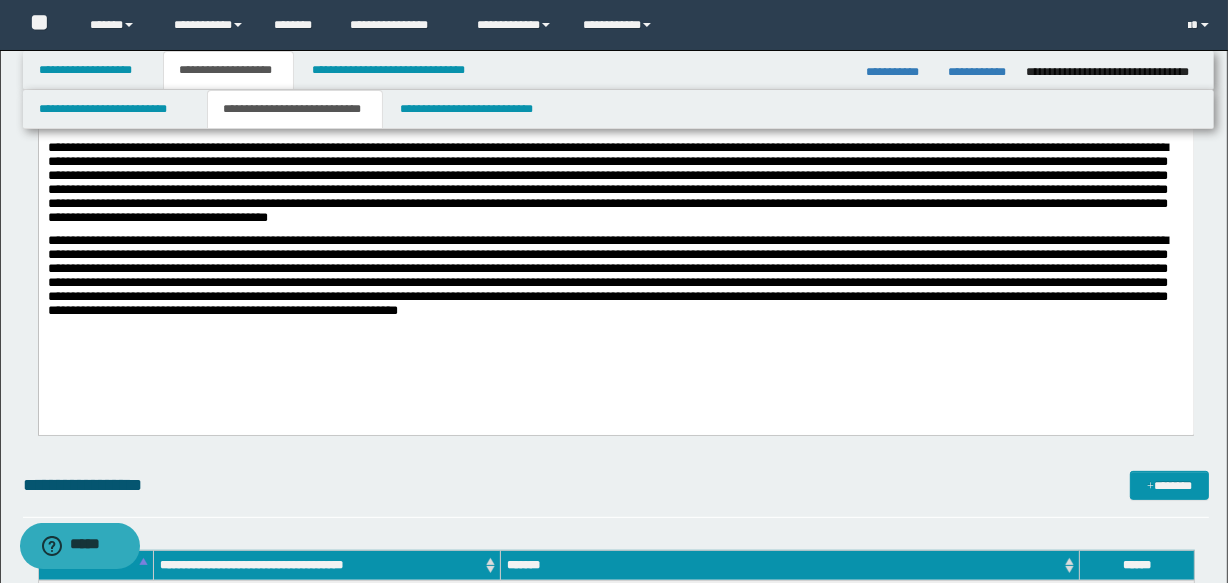 drag, startPoint x: 433, startPoint y: 336, endPoint x: 423, endPoint y: 329, distance: 12.206555 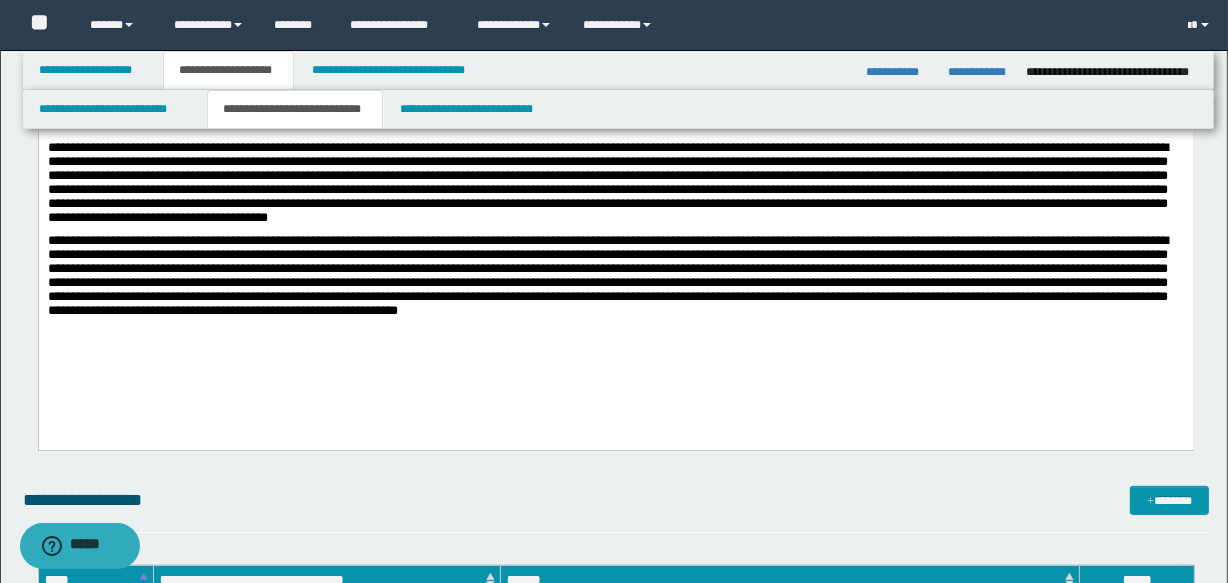 click at bounding box center [615, 281] 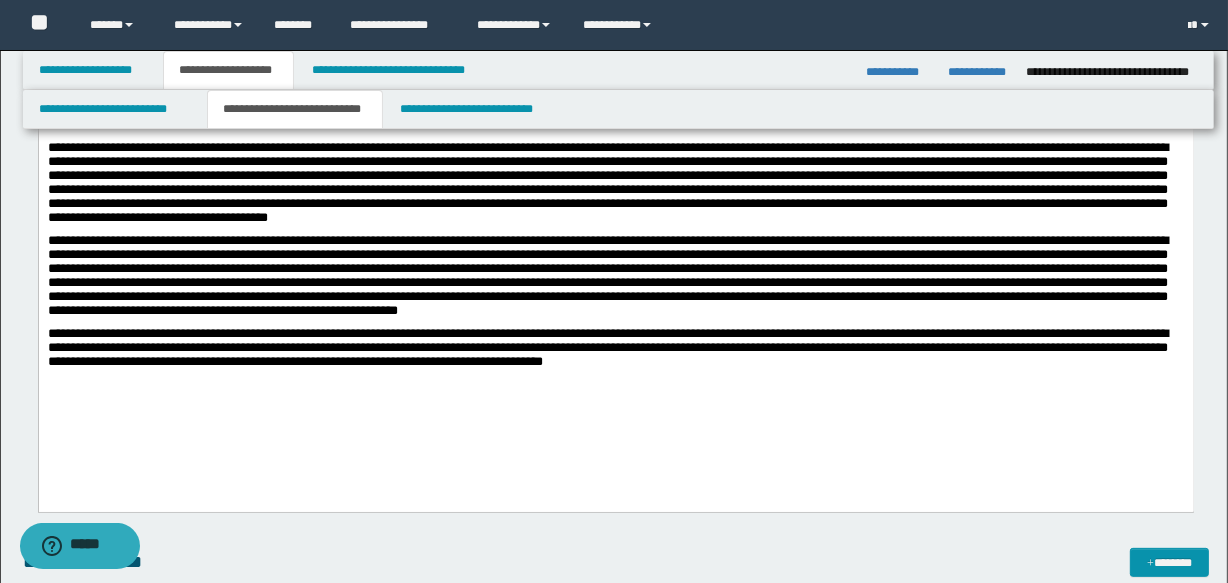 click on "**********" at bounding box center [615, 351] 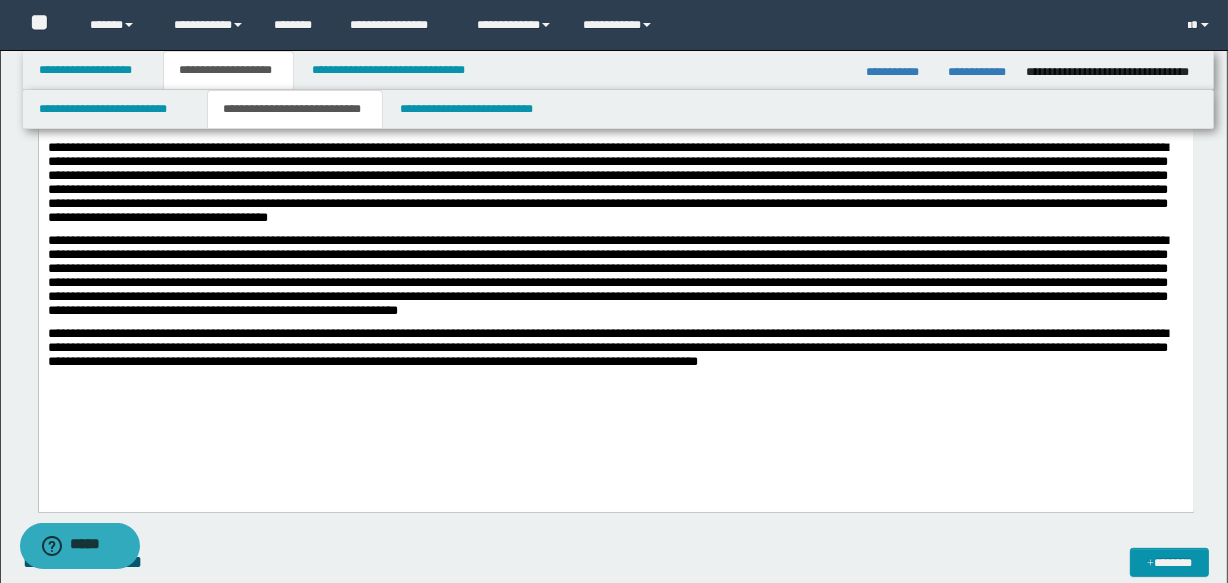 drag, startPoint x: 832, startPoint y: 365, endPoint x: 813, endPoint y: 358, distance: 20.248457 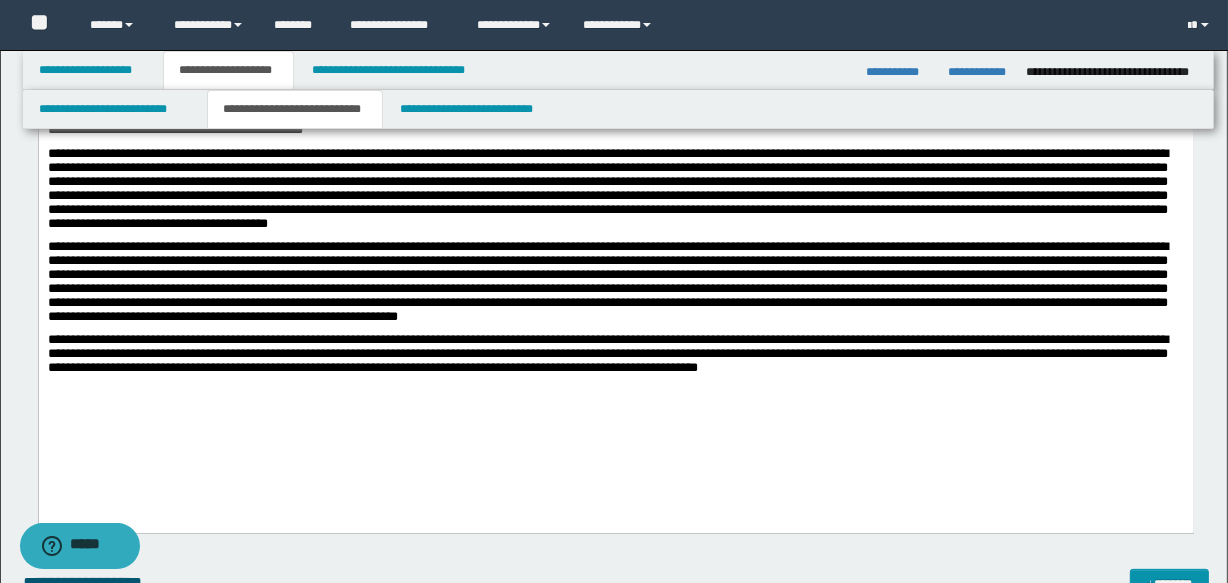 scroll, scrollTop: 545, scrollLeft: 0, axis: vertical 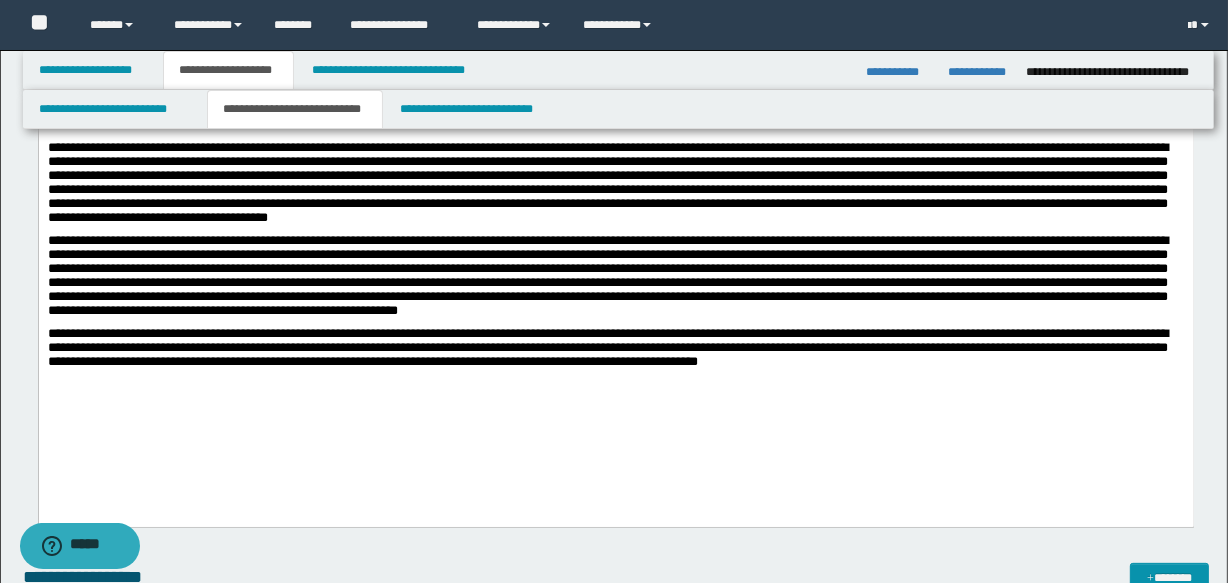 drag, startPoint x: 574, startPoint y: 339, endPoint x: 487, endPoint y: 428, distance: 124.45883 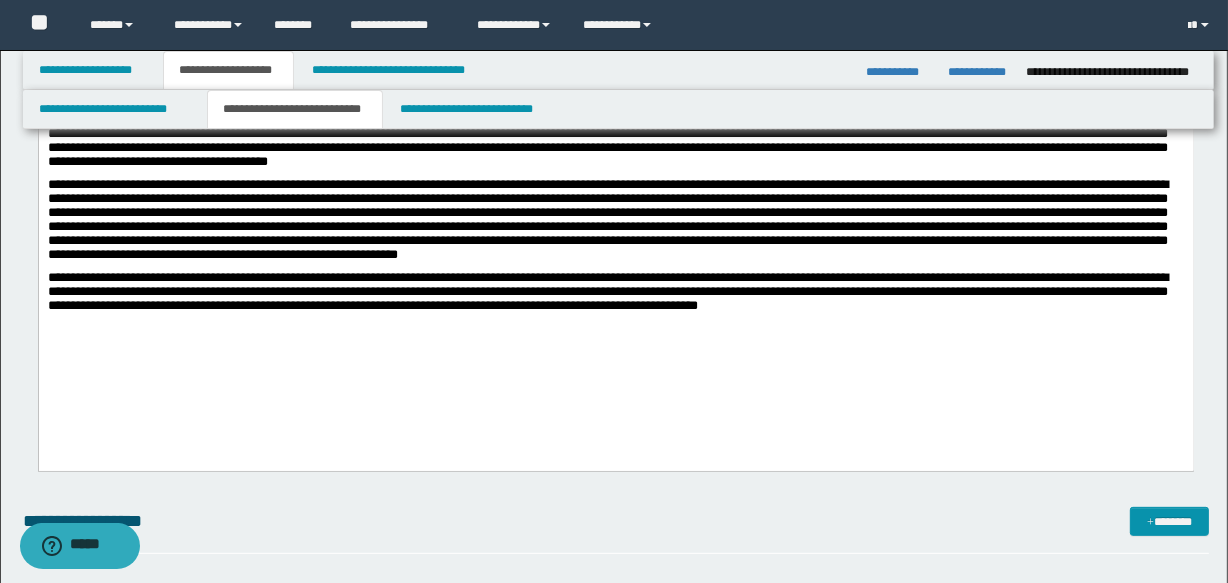 scroll, scrollTop: 545, scrollLeft: 0, axis: vertical 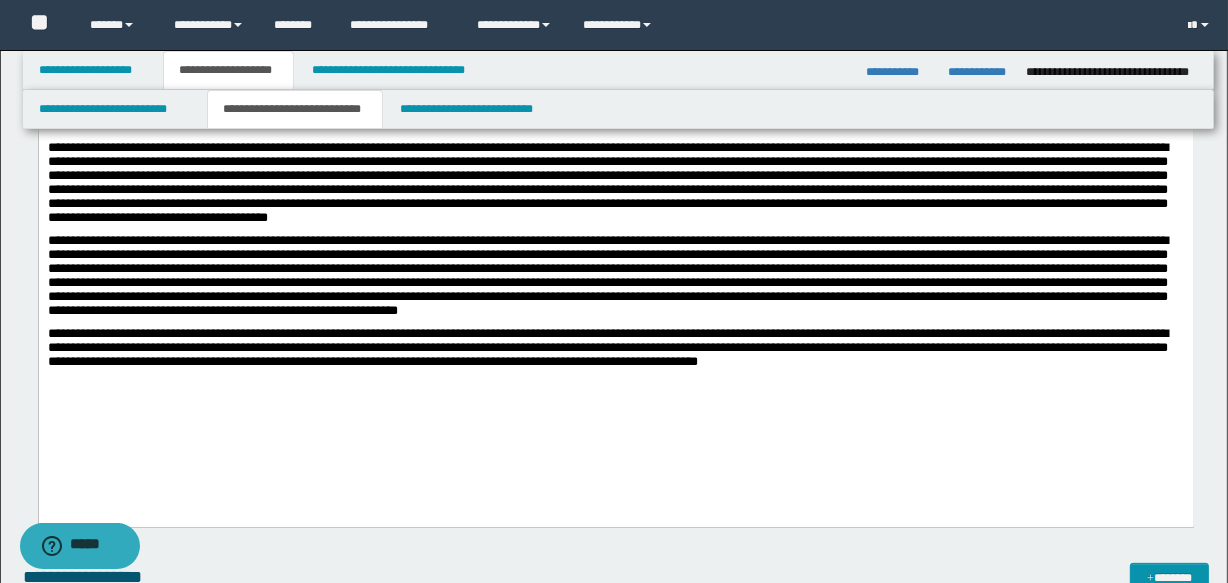 drag, startPoint x: 356, startPoint y: 248, endPoint x: 163, endPoint y: 384, distance: 236.10379 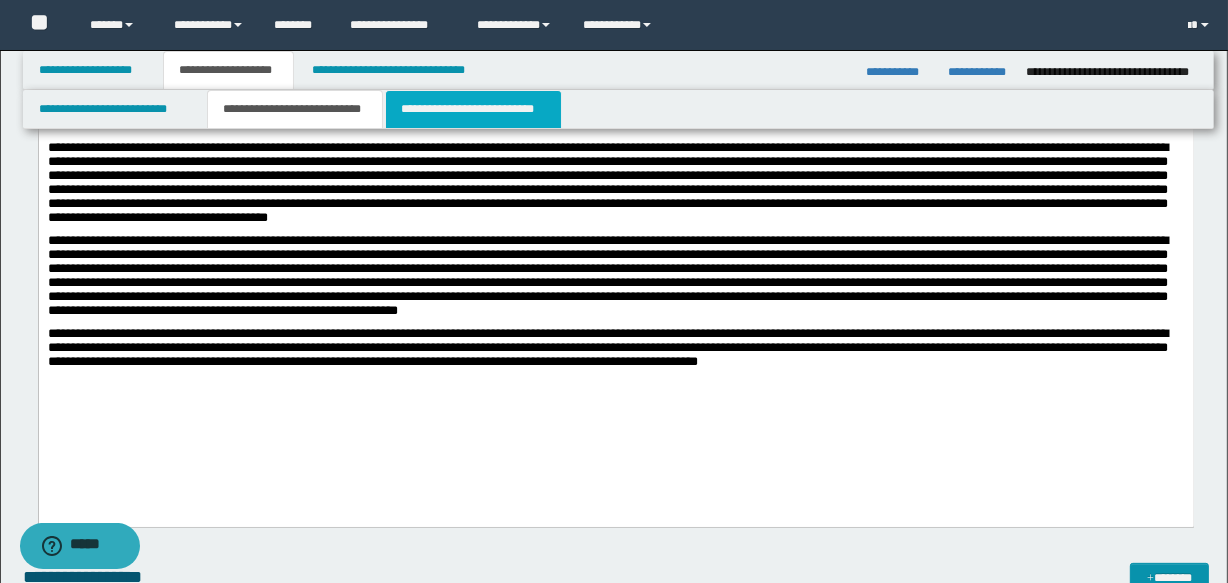 click on "**********" at bounding box center [473, 109] 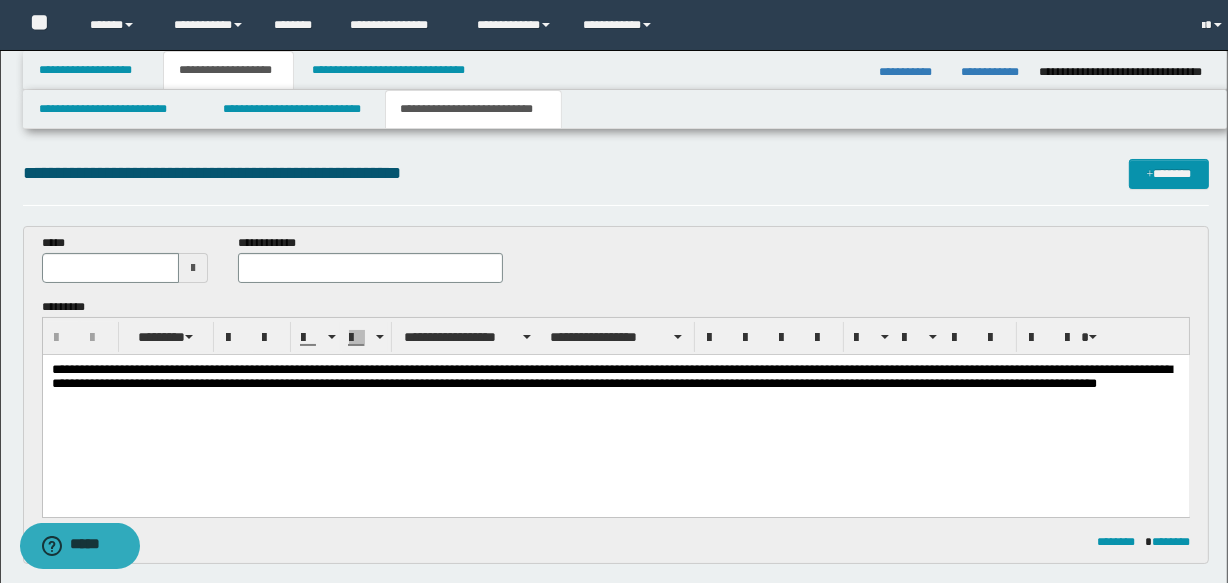 scroll, scrollTop: 0, scrollLeft: 0, axis: both 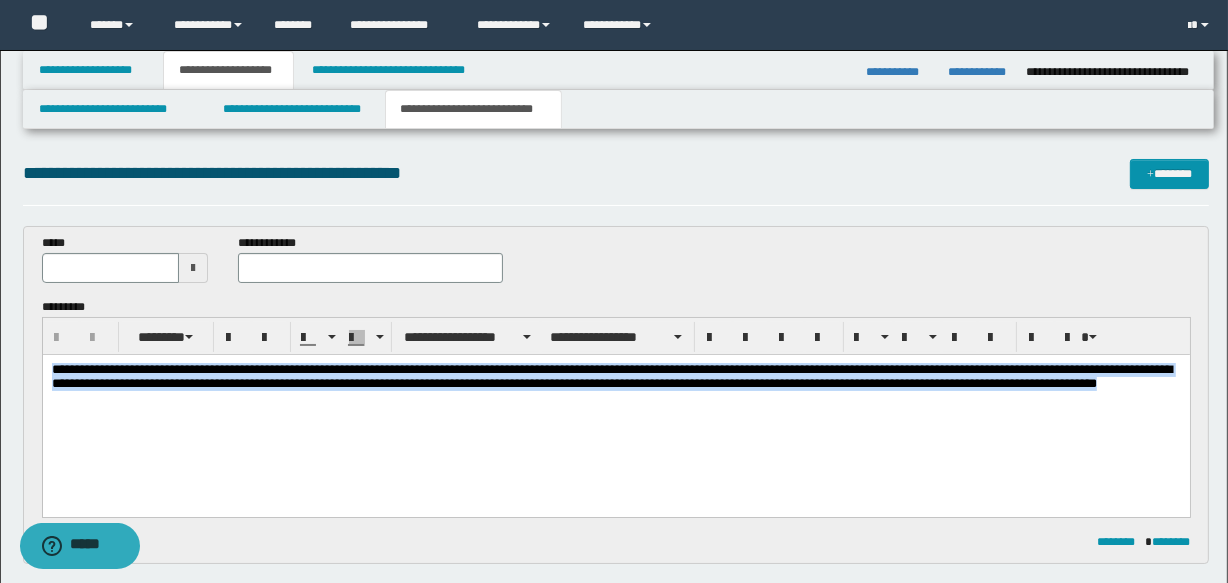 drag, startPoint x: 54, startPoint y: 369, endPoint x: 174, endPoint y: 411, distance: 127.13772 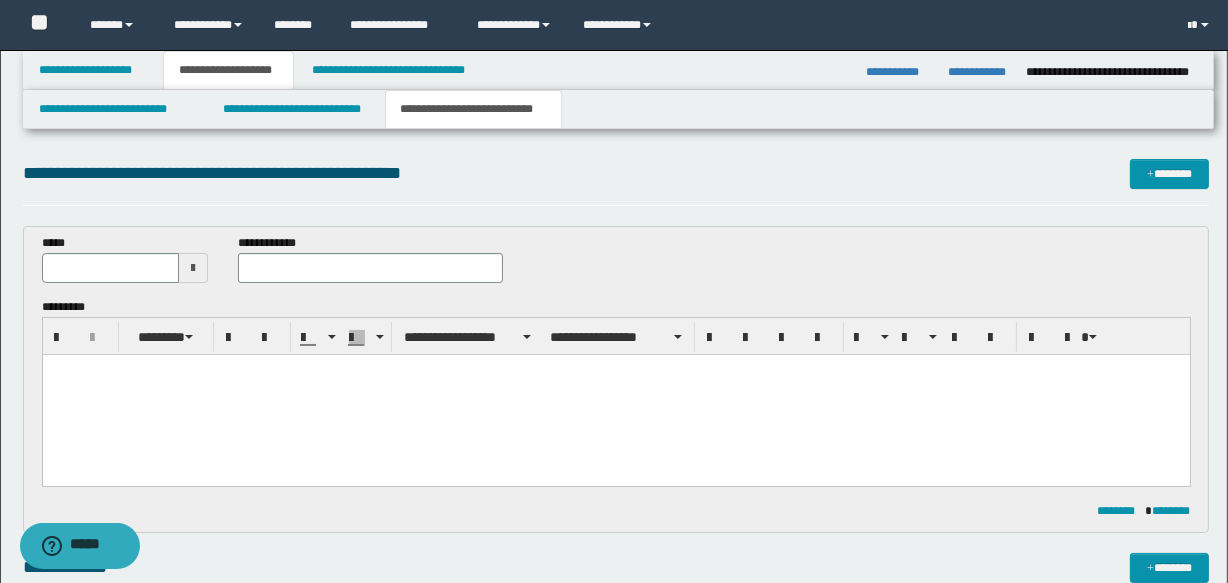 paste 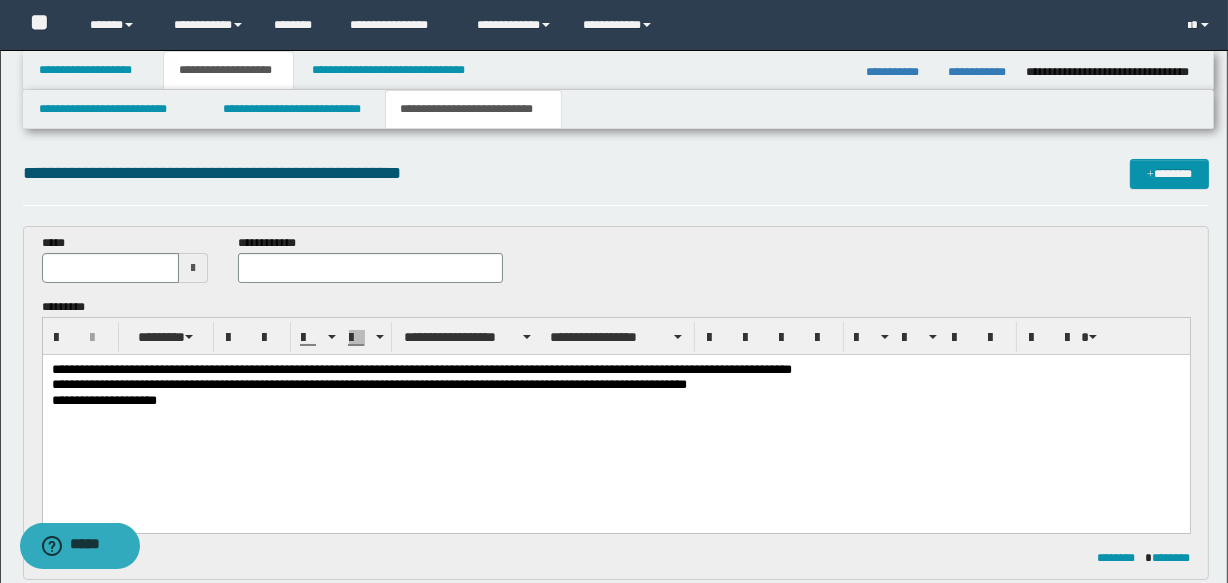 click on "**********" at bounding box center [615, 401] 